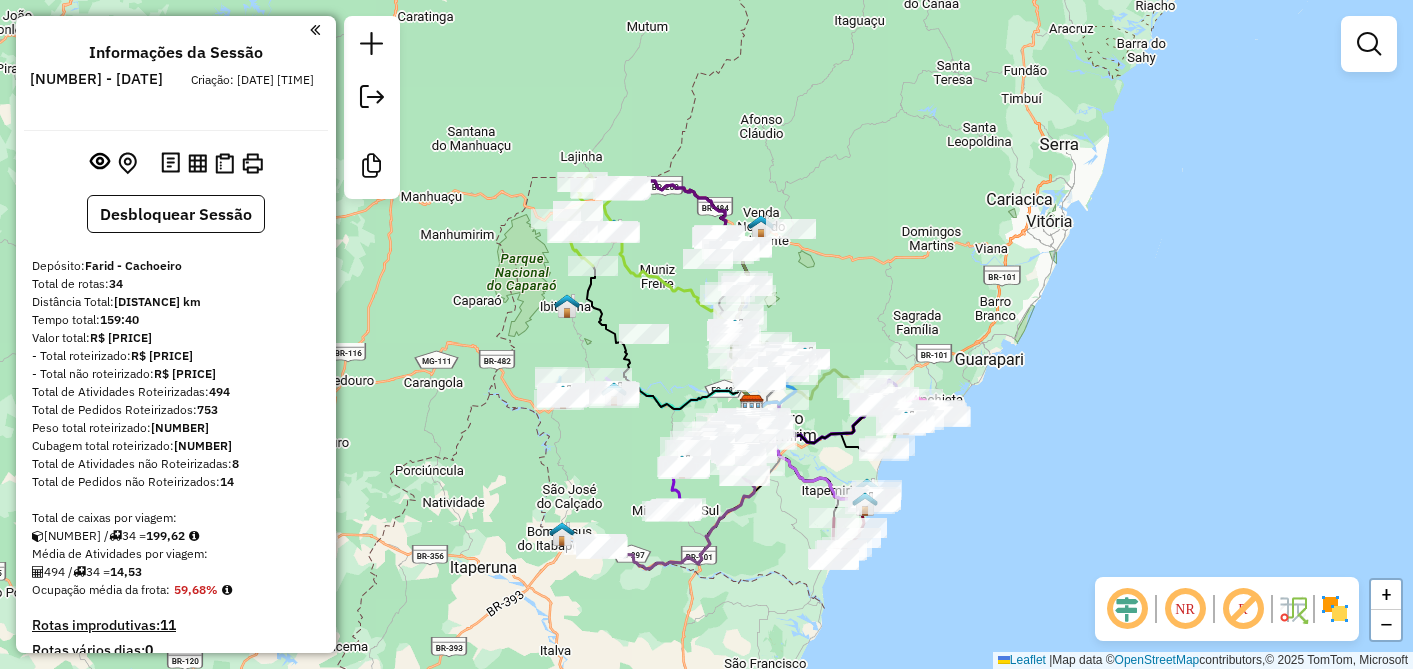 scroll, scrollTop: 0, scrollLeft: 0, axis: both 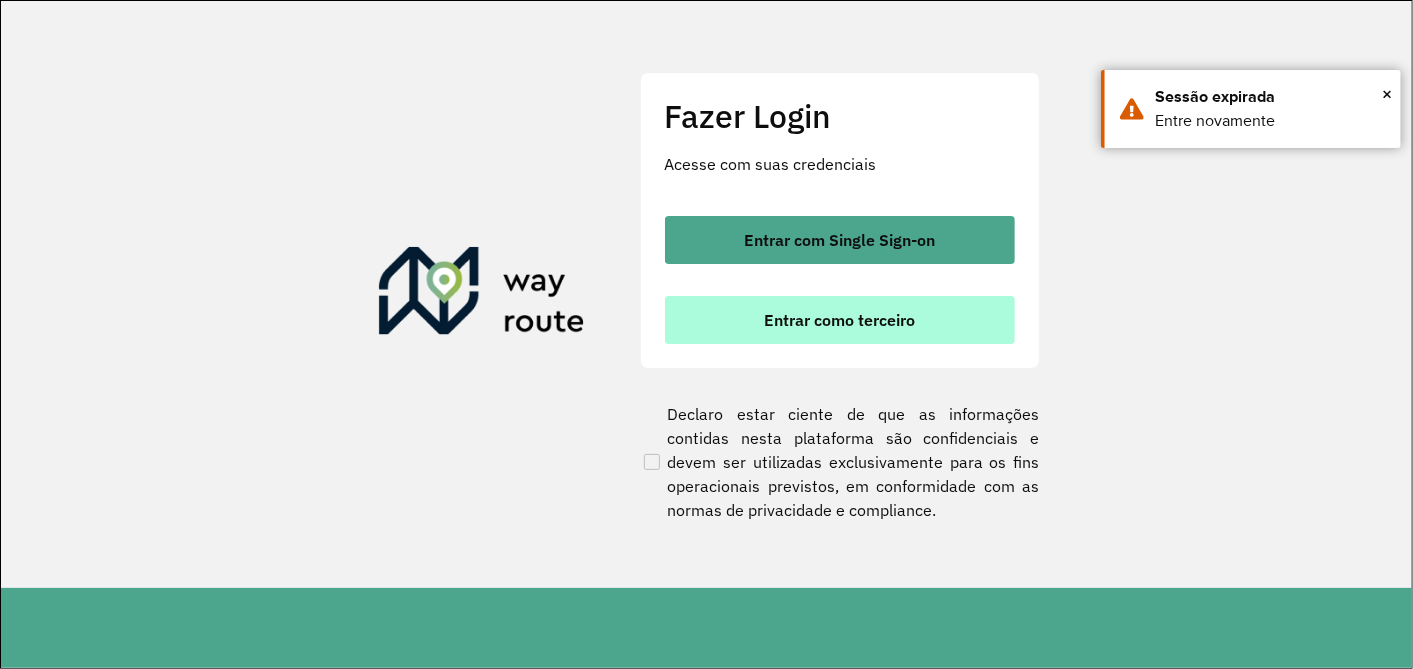 click on "Entrar como terceiro" at bounding box center (840, 320) 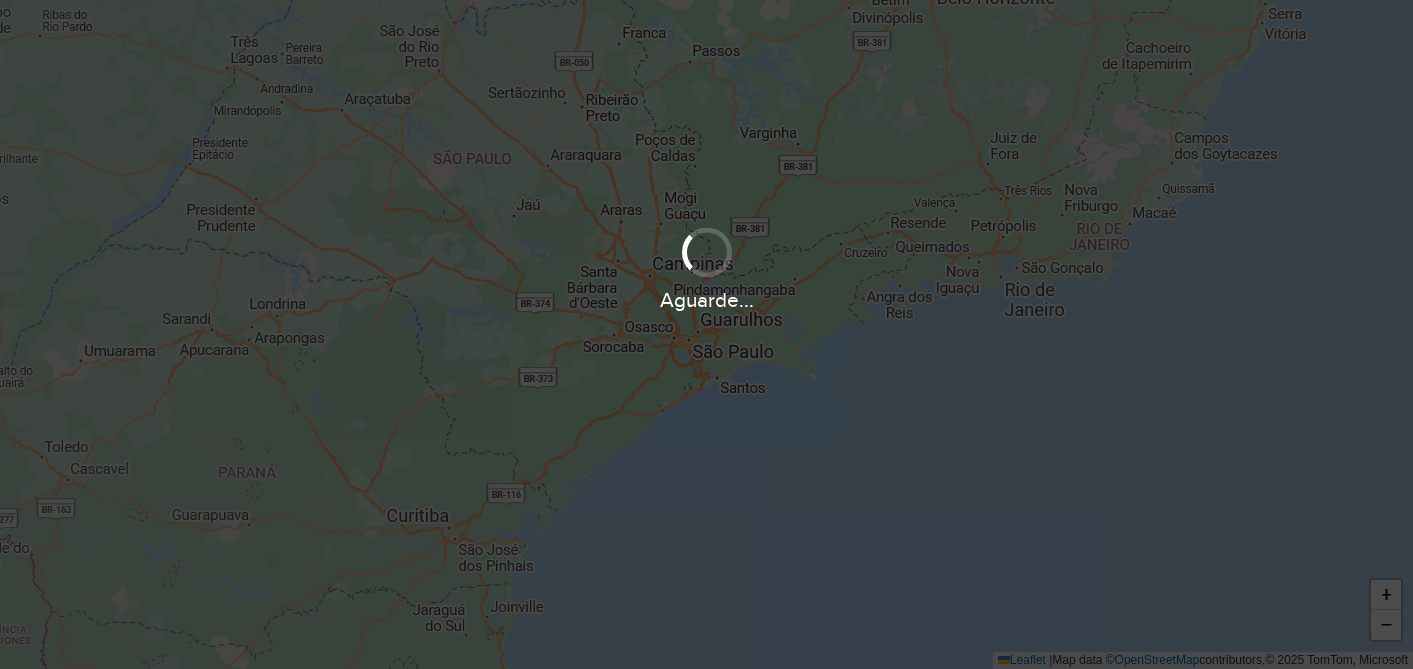 scroll, scrollTop: 0, scrollLeft: 0, axis: both 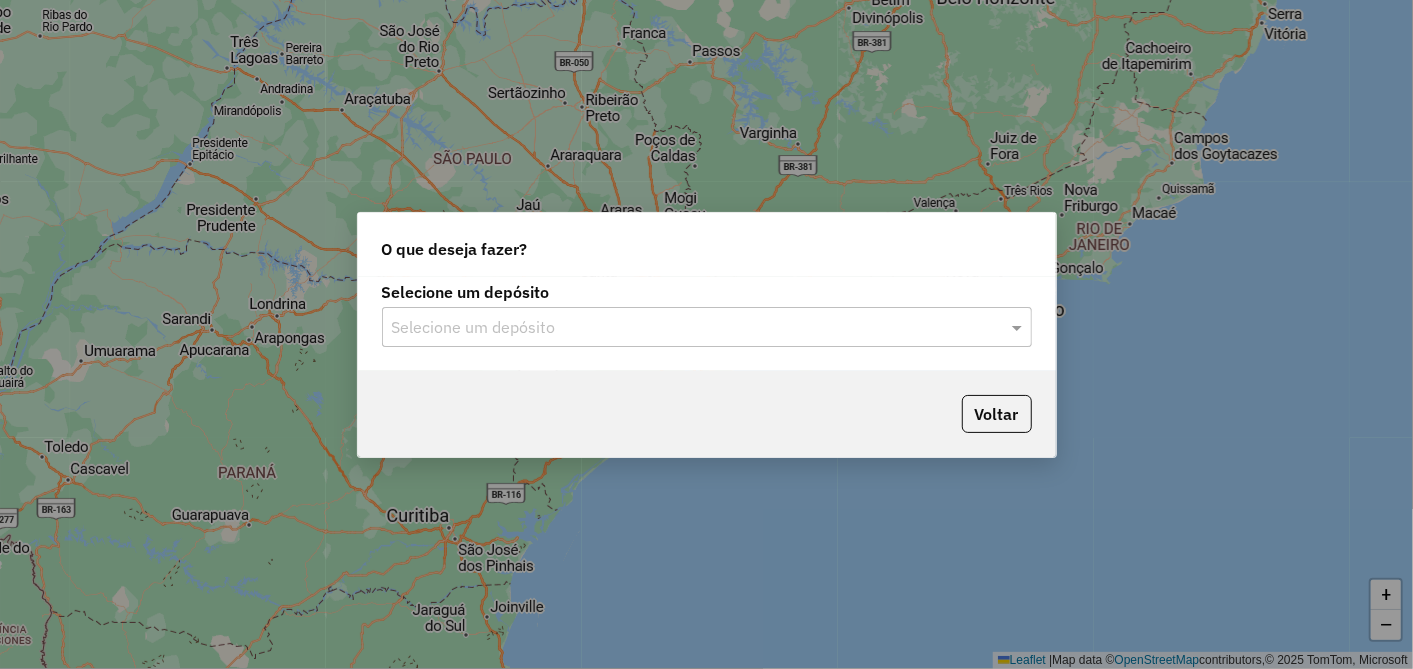 click 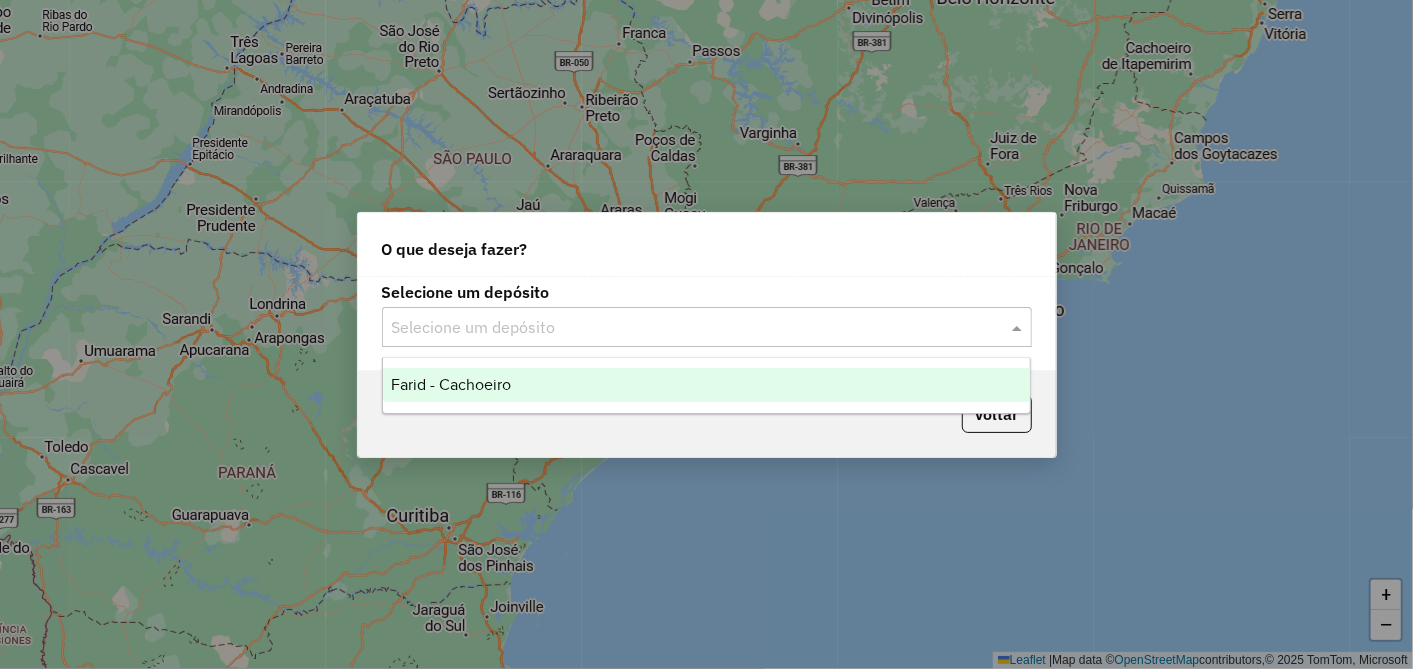 click on "Farid - Cachoeiro" at bounding box center (451, 384) 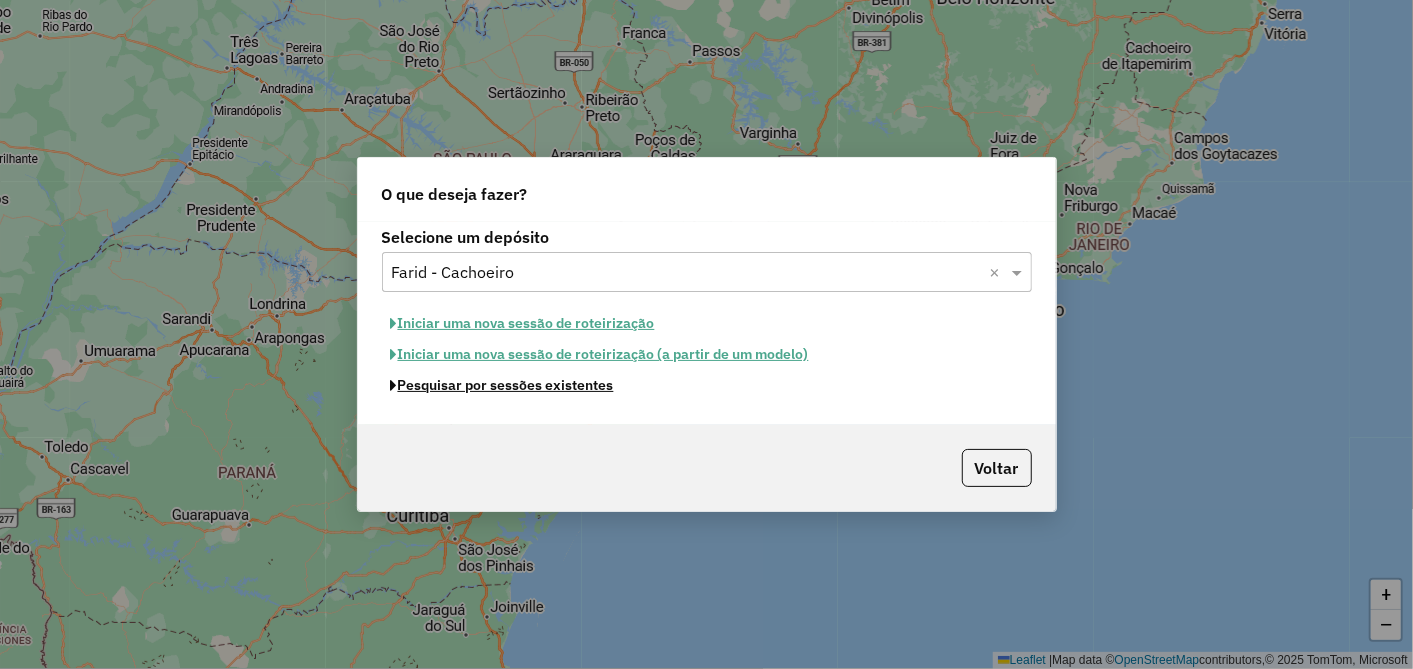 click on "Pesquisar por sessões existentes" 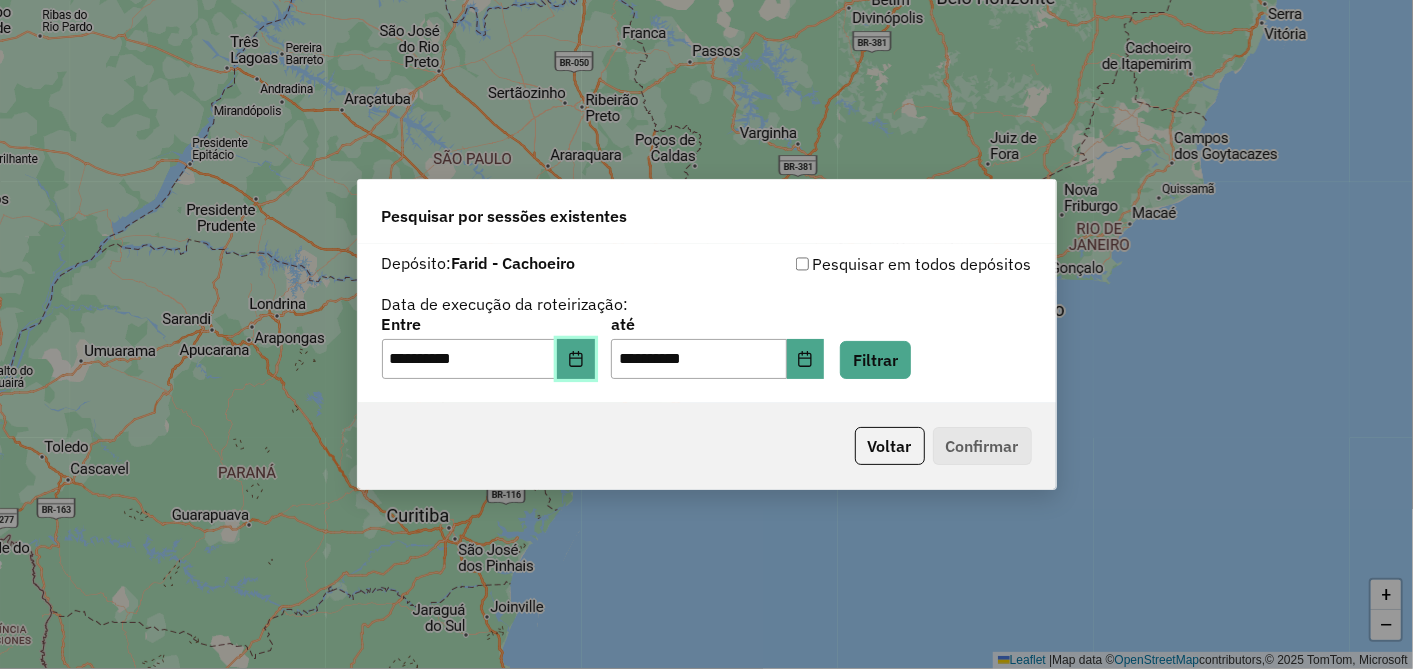 click at bounding box center [576, 359] 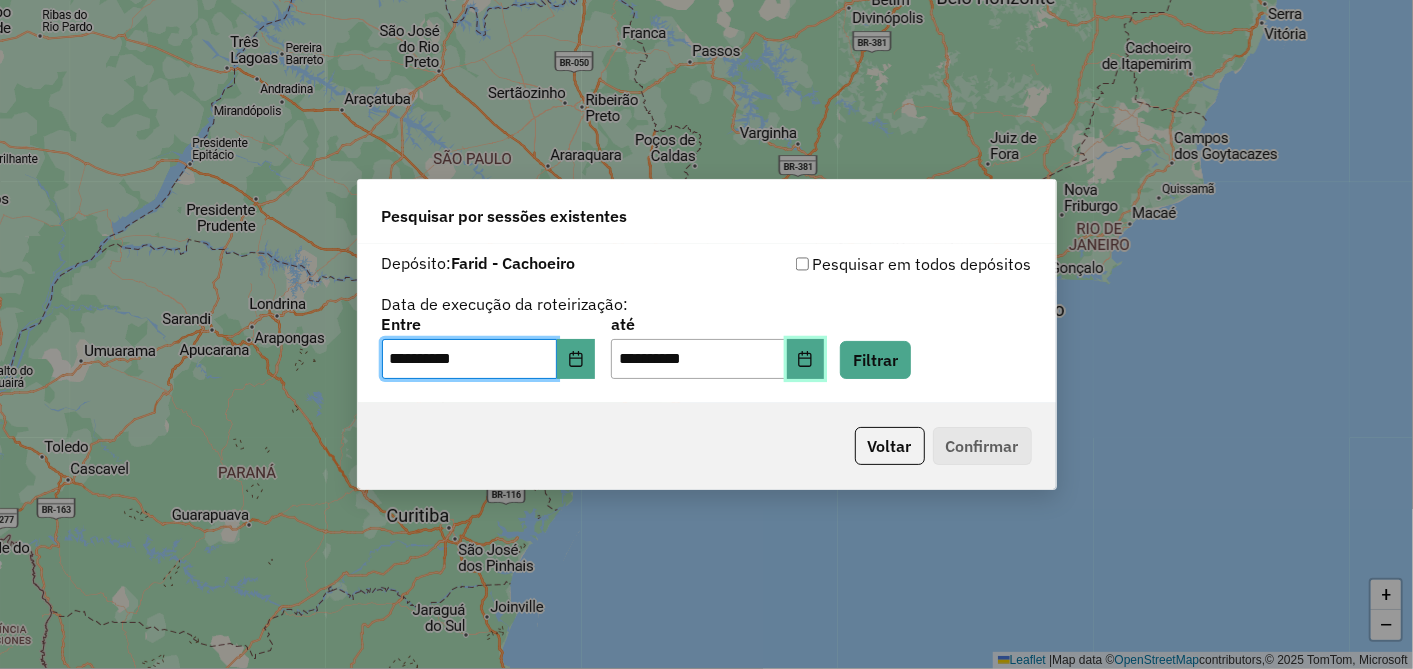 click at bounding box center (806, 359) 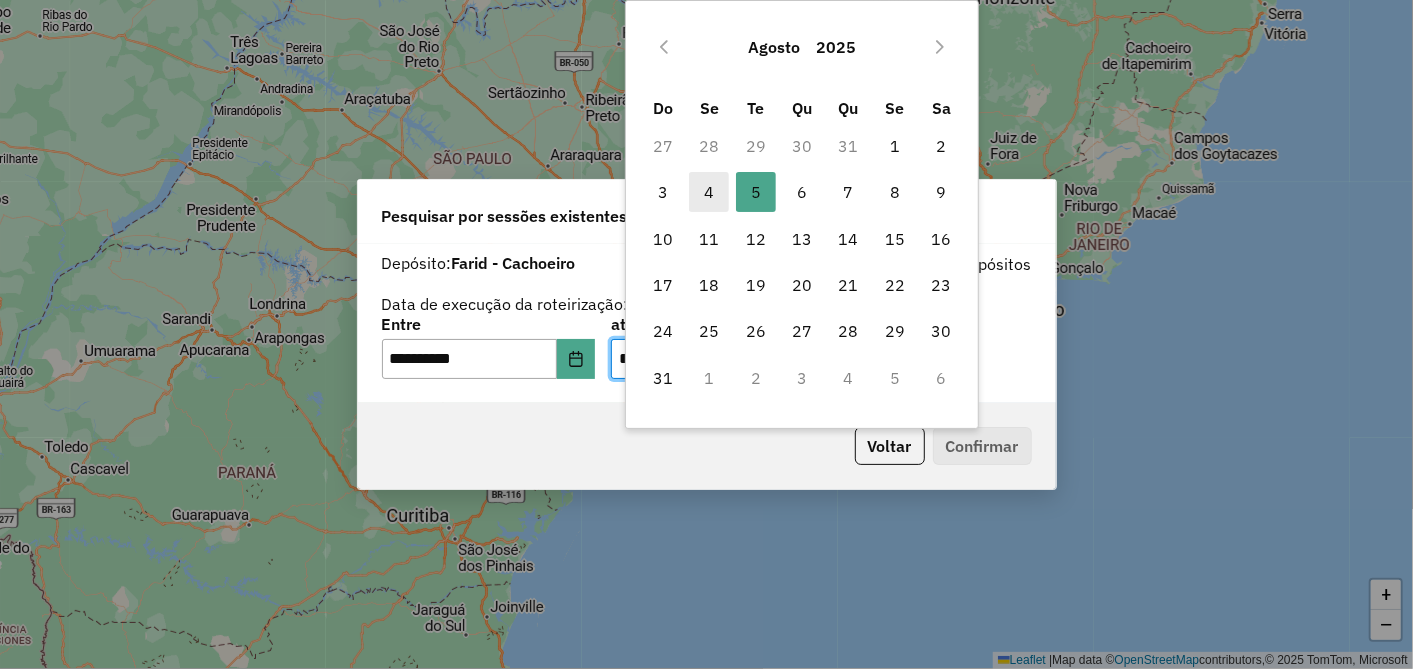 click on "4" at bounding box center (709, 192) 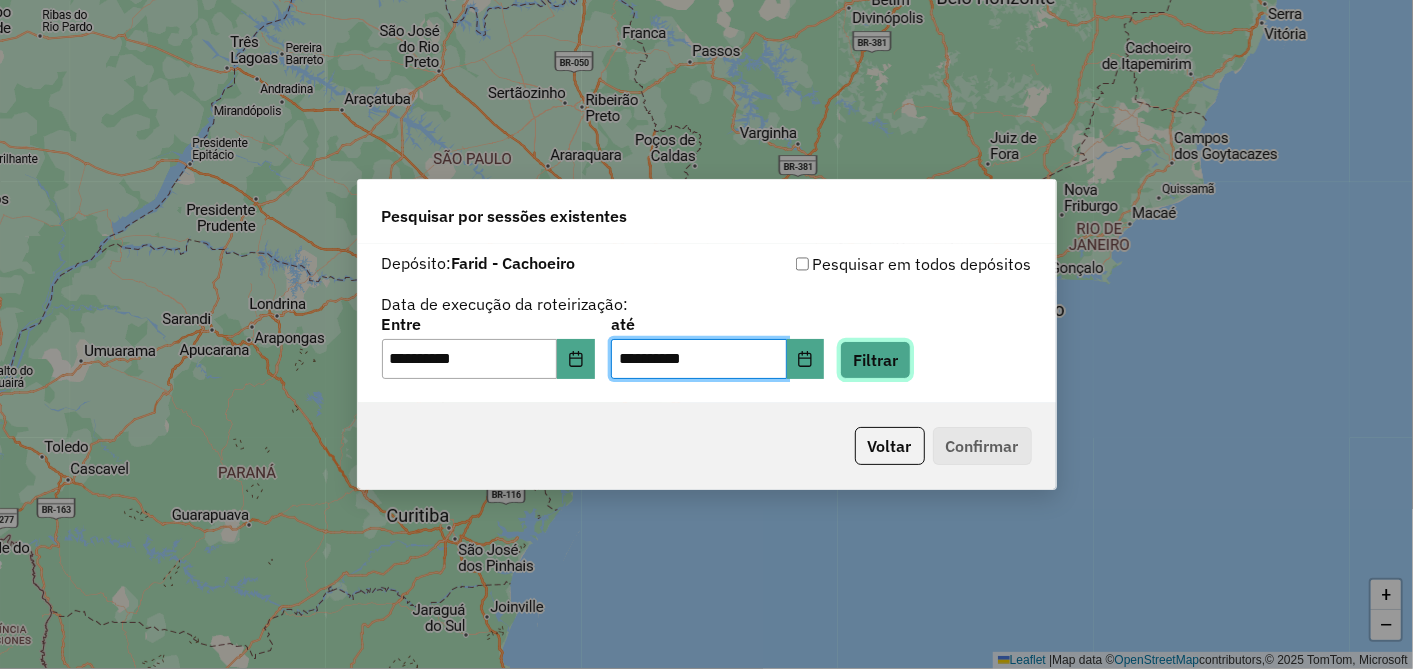 click on "Filtrar" 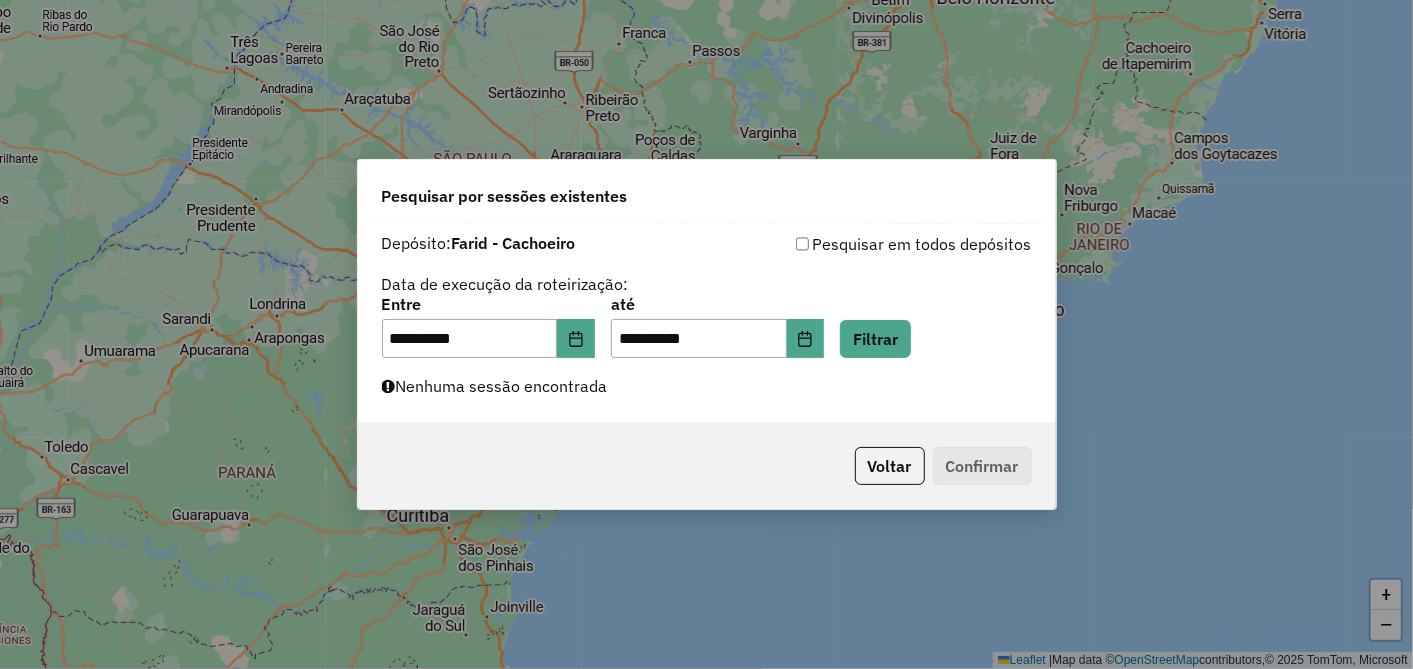 click on "Nenhuma sessão encontrada" 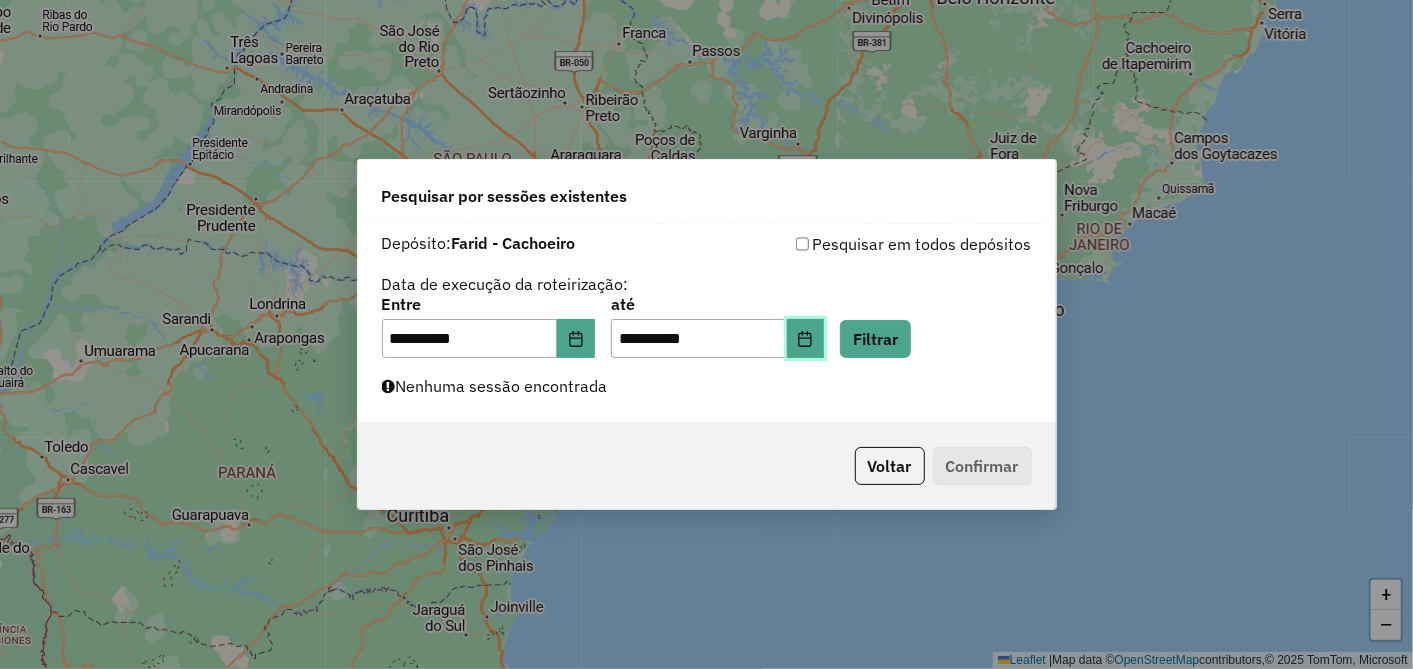 click 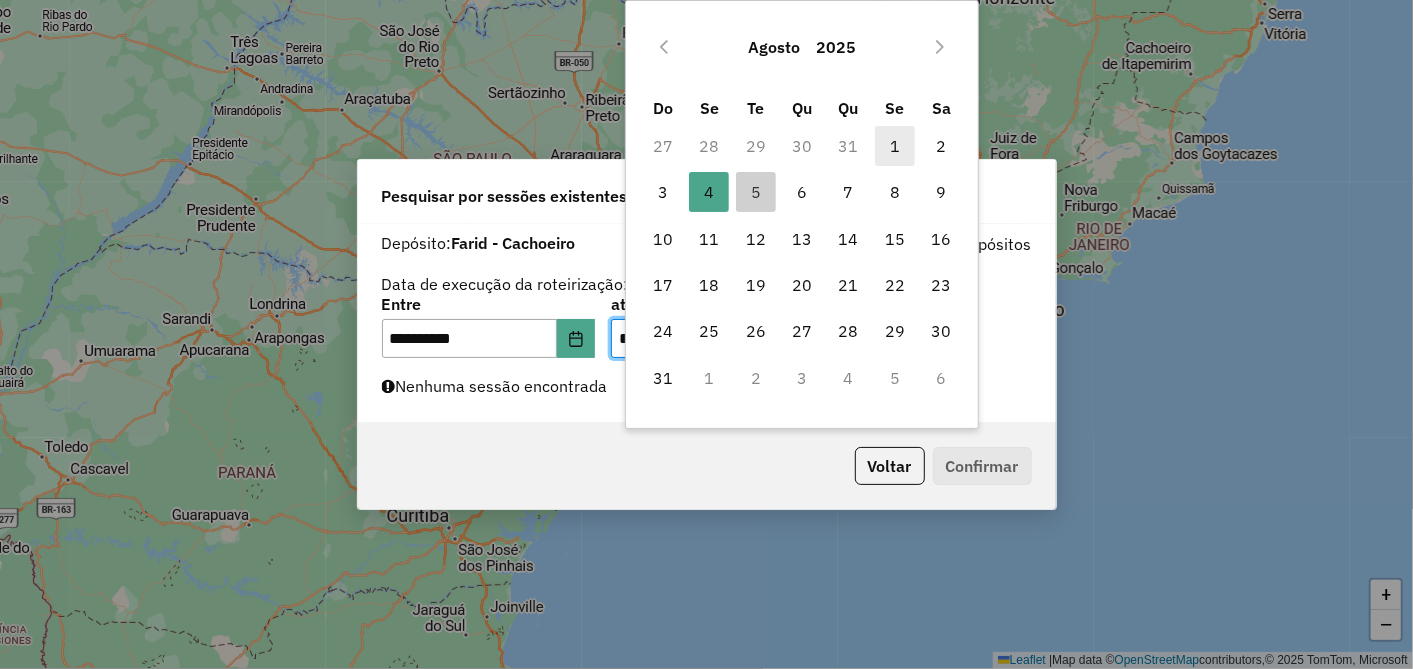 click on "1" at bounding box center [895, 146] 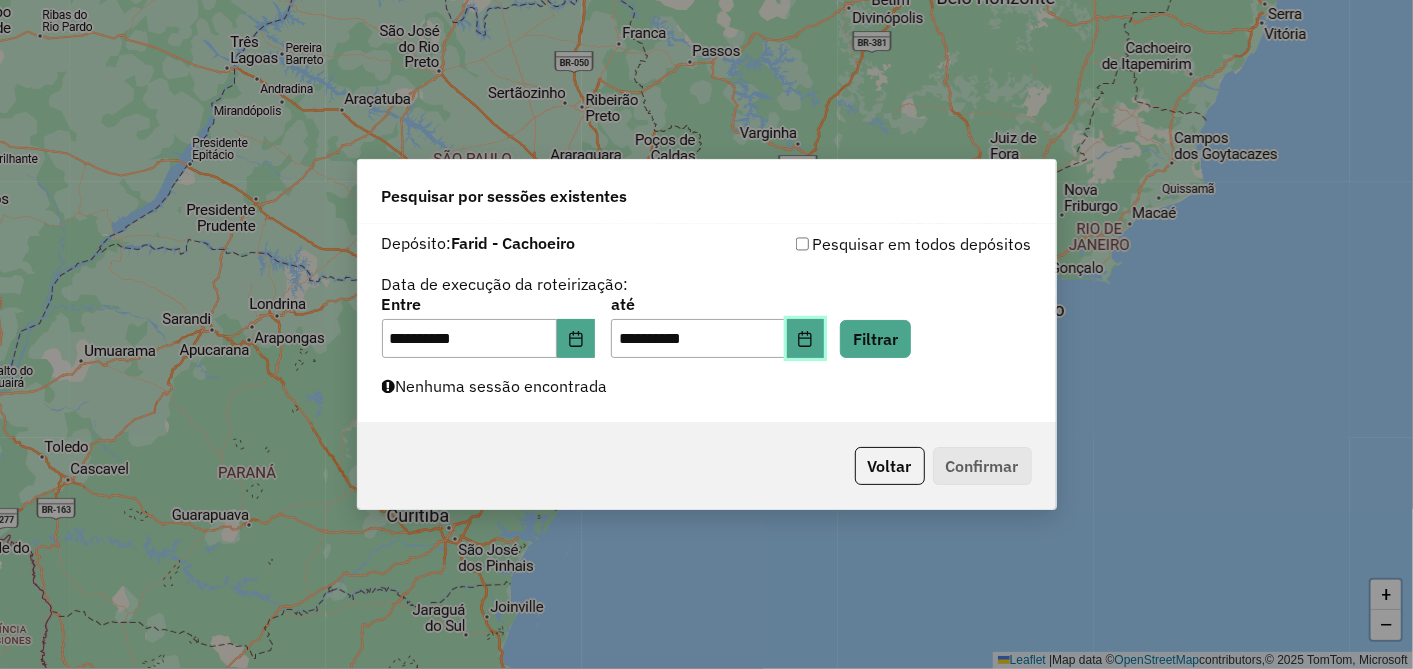 click 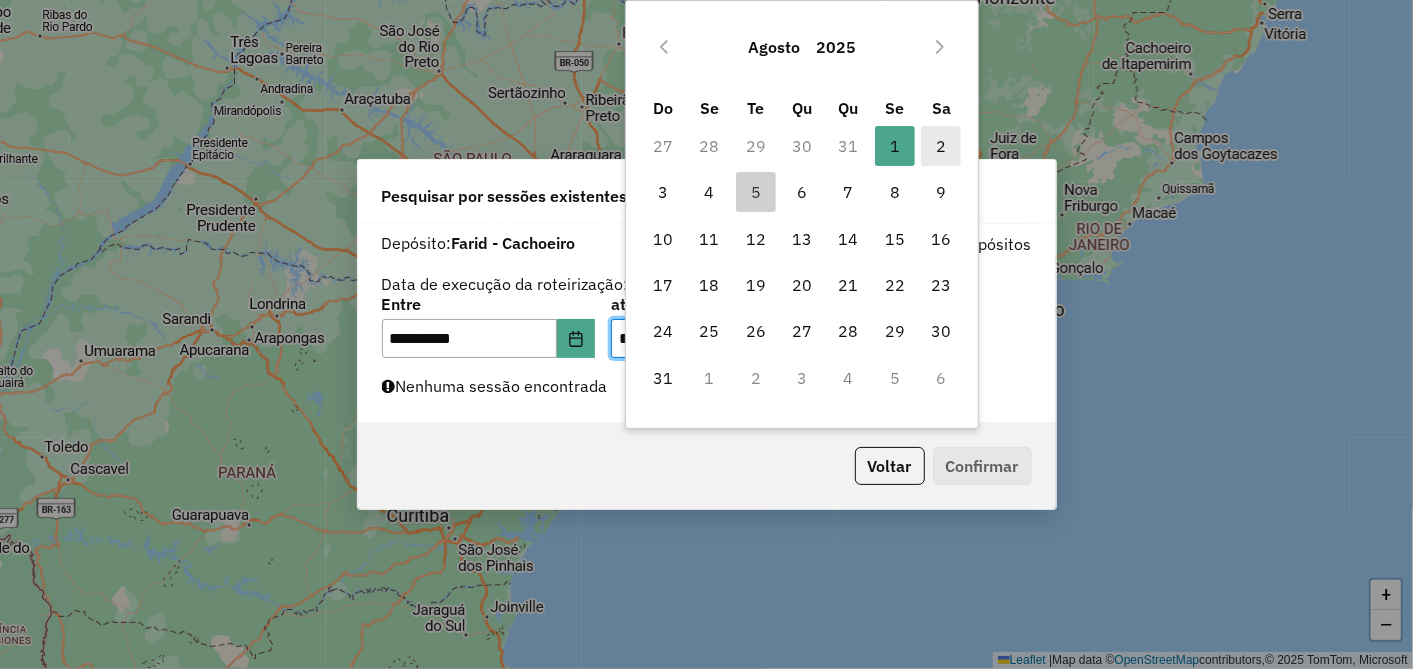 click on "2" at bounding box center [941, 146] 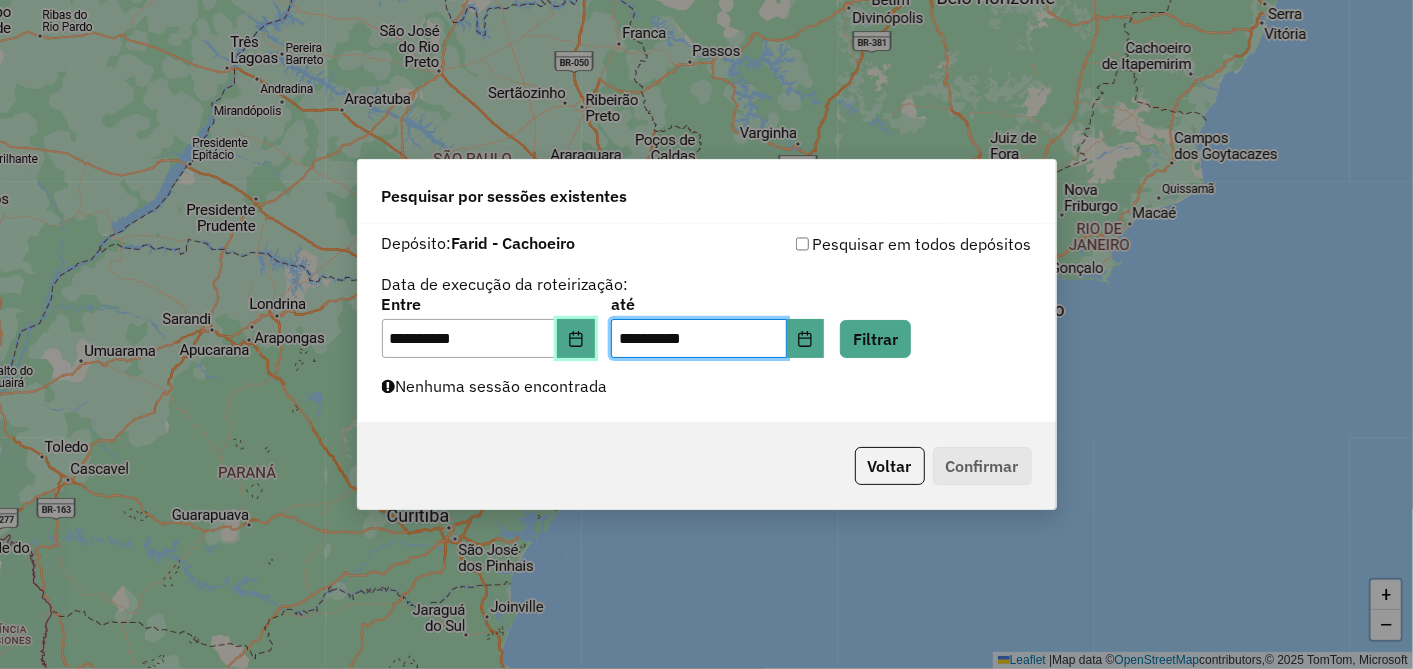 click at bounding box center (576, 339) 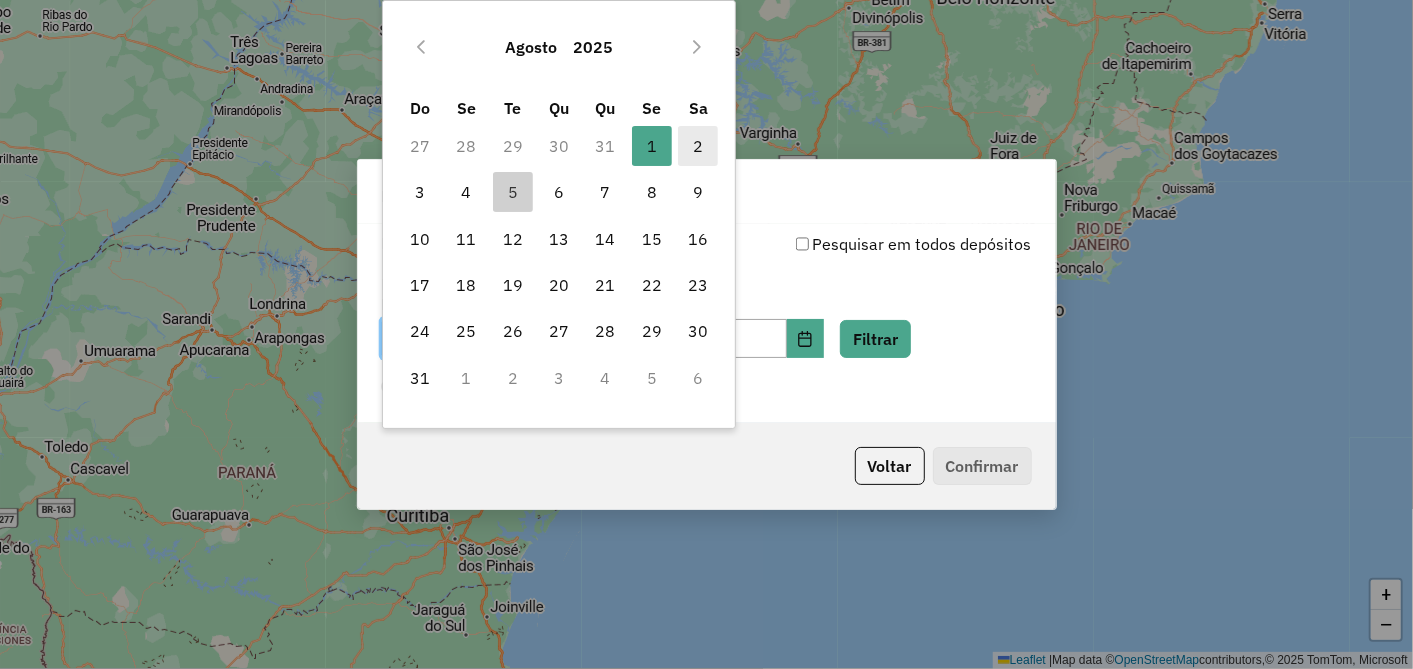 click on "2" at bounding box center (698, 146) 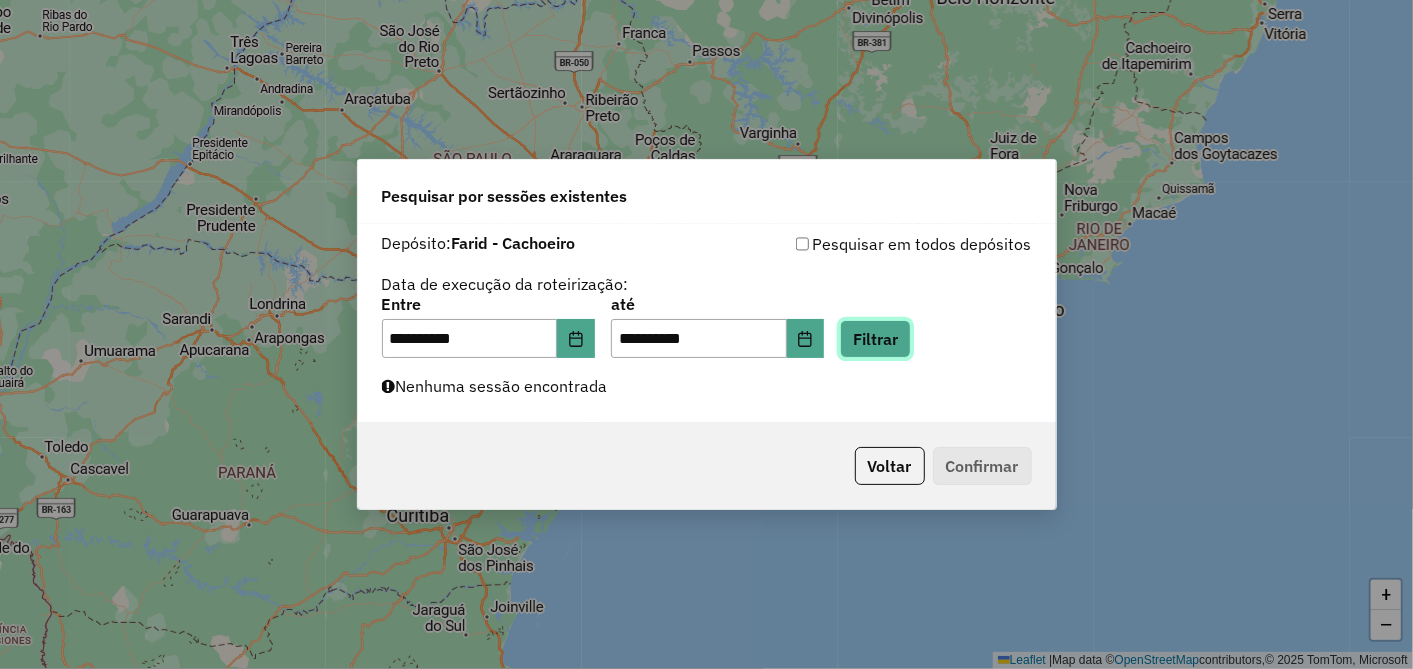 click on "Filtrar" 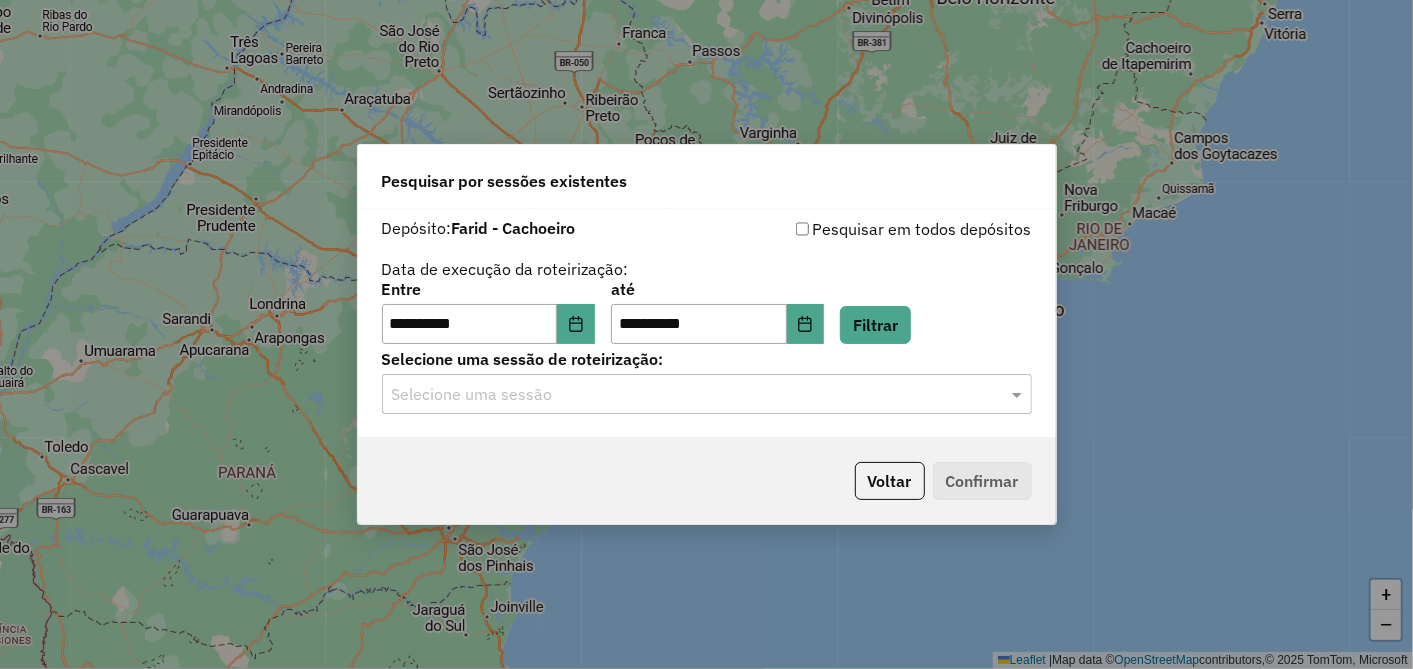 click 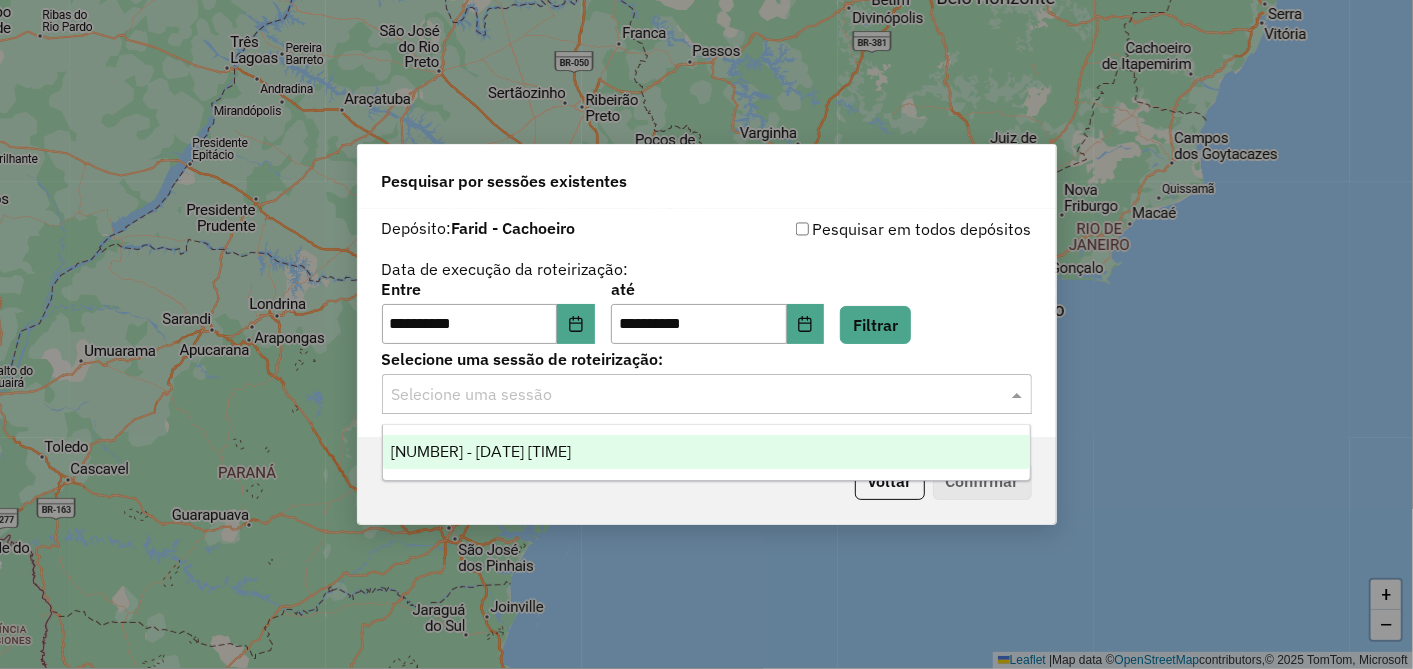 click on "973901 - 02/08/2025 17:52" at bounding box center [481, 451] 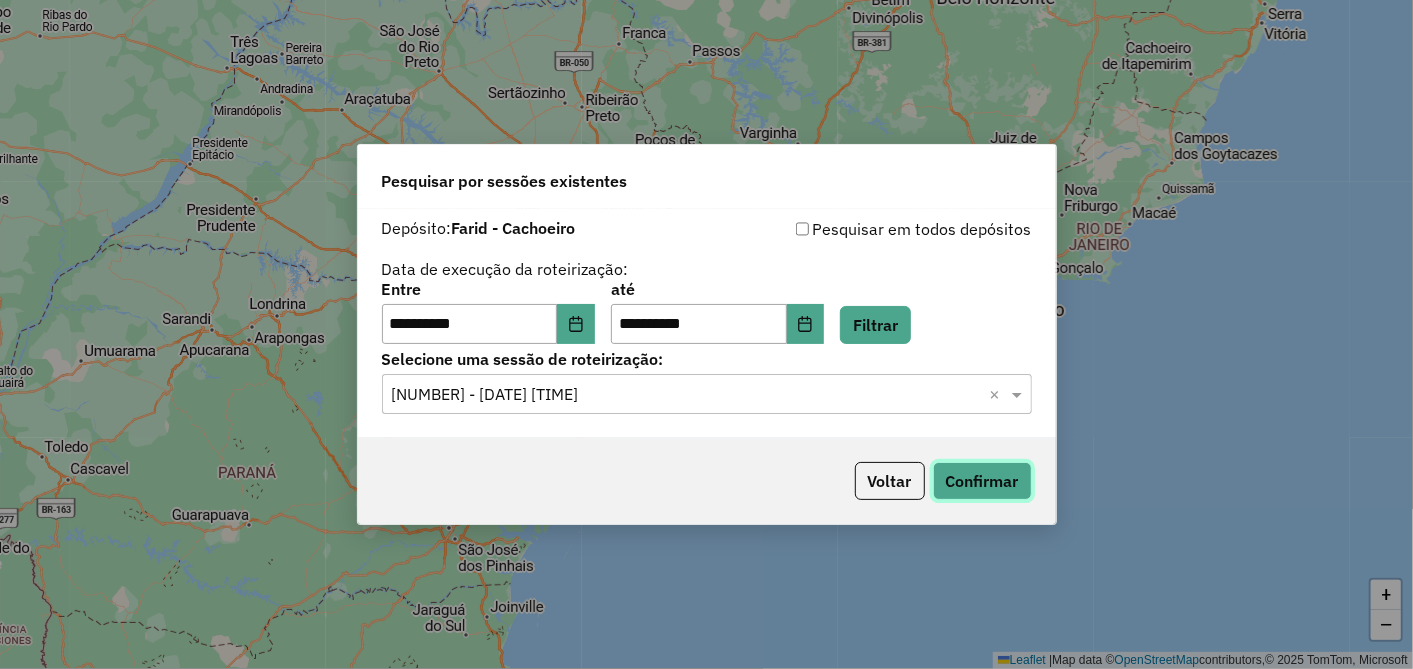 click on "Confirmar" 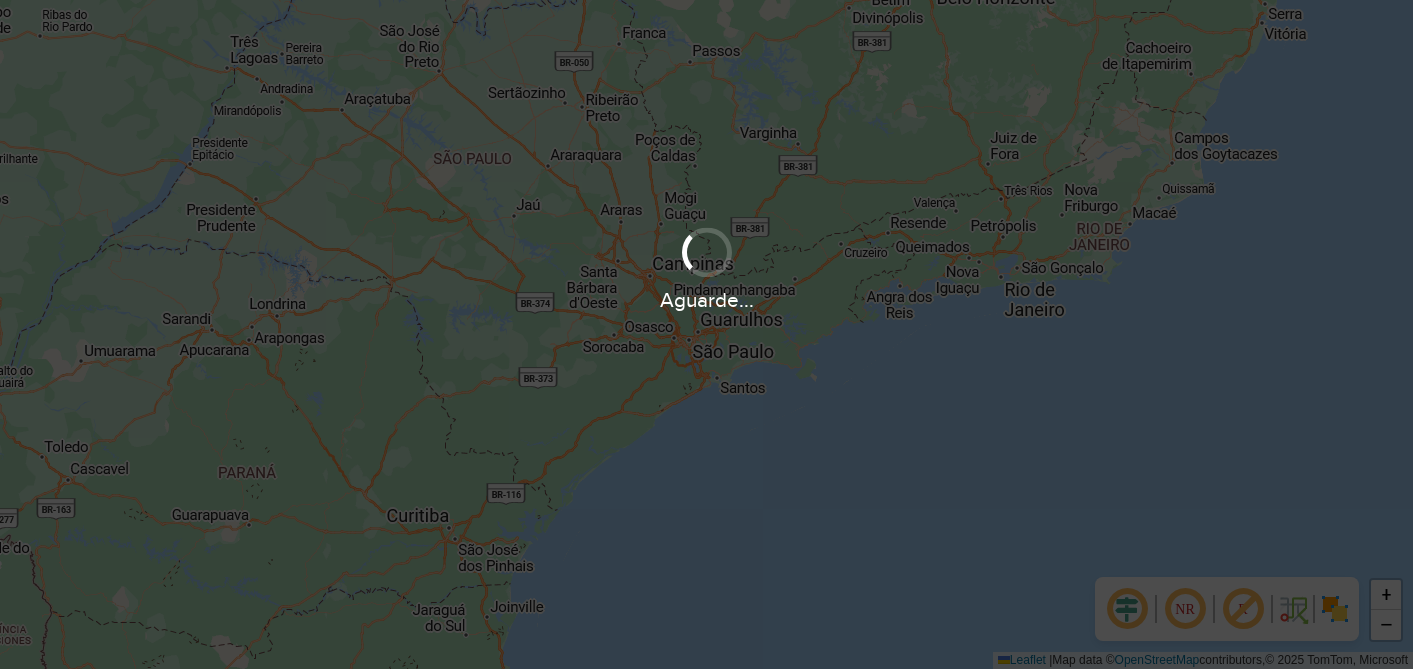 scroll, scrollTop: 0, scrollLeft: 0, axis: both 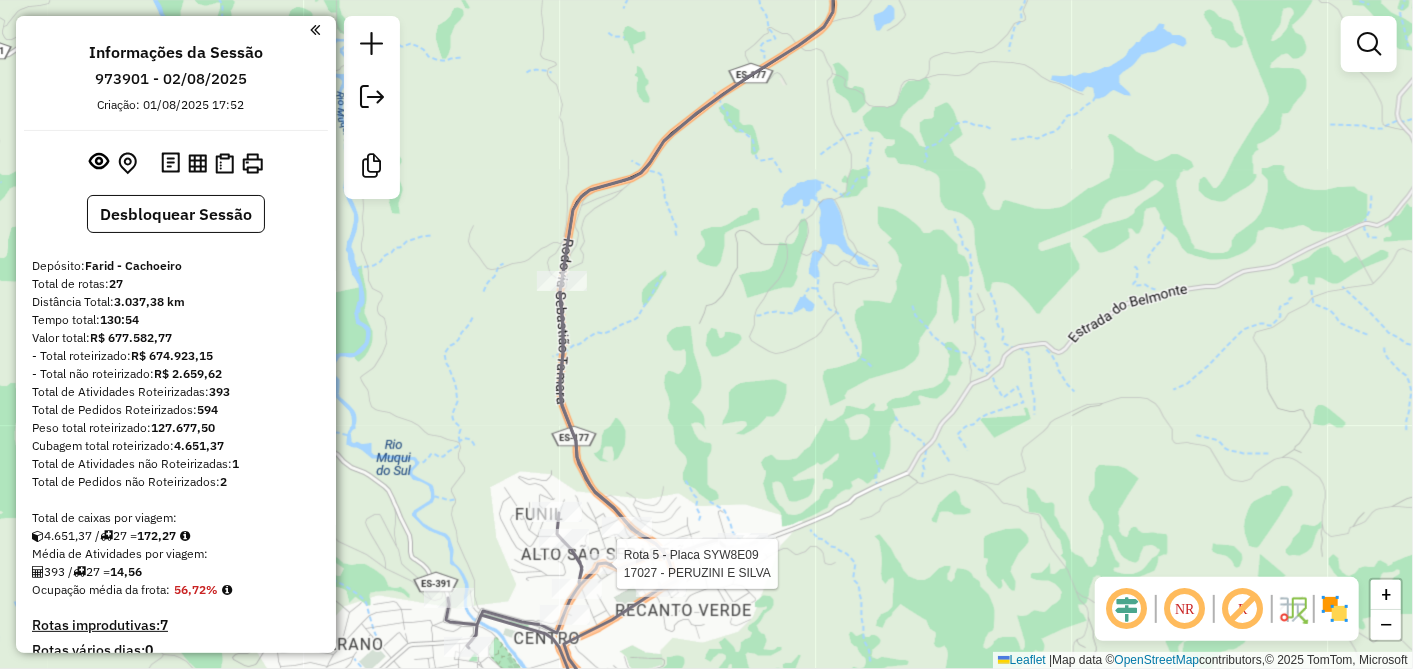 select on "**********" 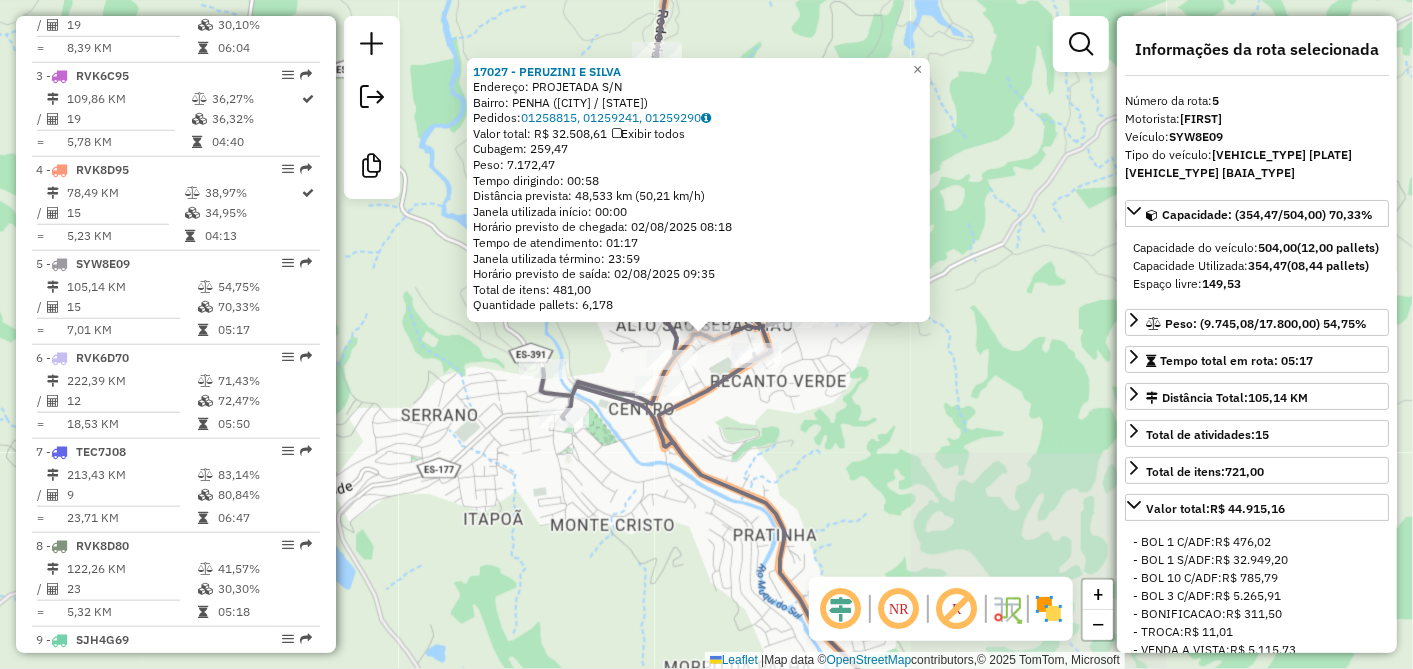 scroll, scrollTop: 1162, scrollLeft: 0, axis: vertical 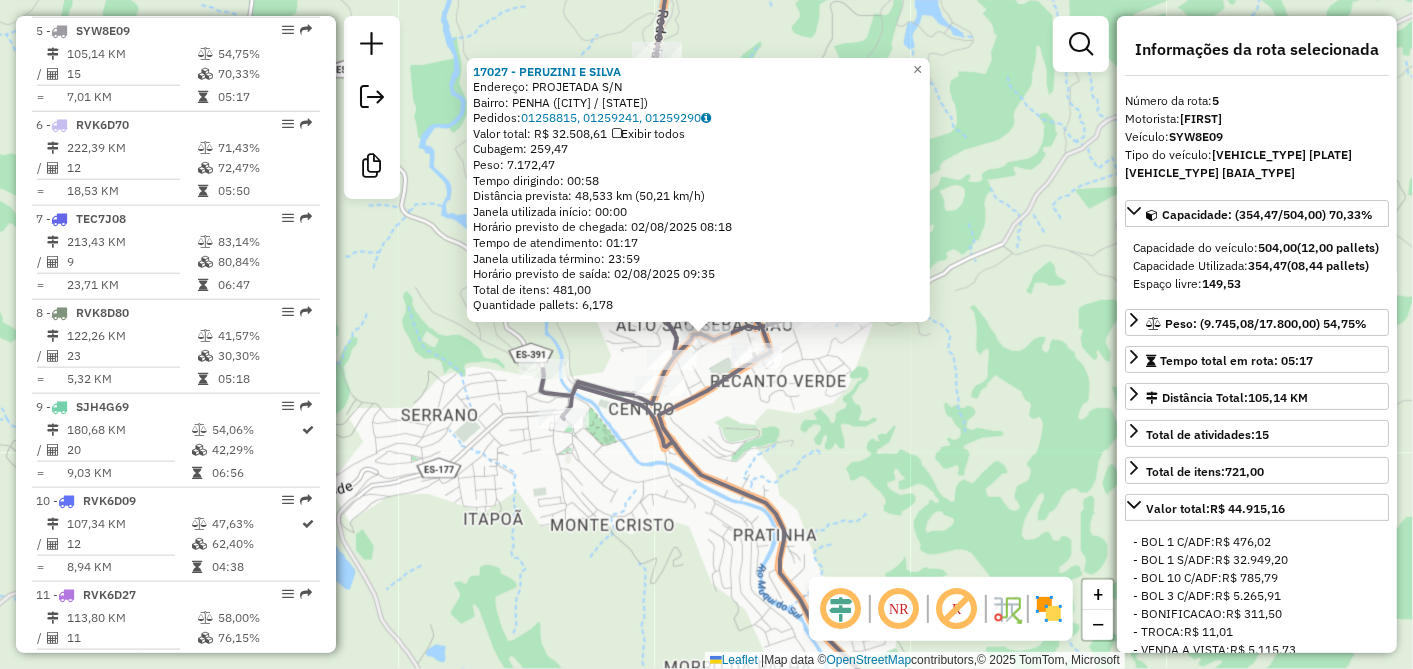 click on "[NUMBER] - [FIRST] [LAST] Endereço: PROJETADA S/N Bairro: PENHA ([CITY] / [STATE]) Pedidos: [ORDER_ID], [ORDER_ID], [ORDER_ID] Valor total: [CURRENCY] [AMOUNT] Exibir todos Cubagem: [CUBAGE] Peso: [WEIGHT] Tempo dirigindo: [TIME] Distância prevista: [DISTANCE] km ([SPEED] km/h) Janela utilizada início: [TIME] Horário previsto de chegada: [DATE] [TIME] Tempo de atendimento: [TIME] Janela utilizada término: [TIME] Horário previsto de saída: [DATE] [TIME] Total de itens: [ITEM_COUNT] Quantidade pallets: [PALLET_COUNT] × Janela de atendimento Grade de atendimento Capacidade Transportadoras Veículos Cliente Pedidos Rotas Selecione os dias de semana para filtrar as janelas de atendimento Seg Ter Qua Qui Sex Sáb Dom Informe o período da janela de atendimento: De: Até: Filtrar exatamente a janela do cliente Considerar janela de atendimento padrão Selecione os dias de semana para filtrar as grades de atendimento Seg Ter Qua Qui Sex Sáb Dom Peso mínimo: Peso máximo: +" 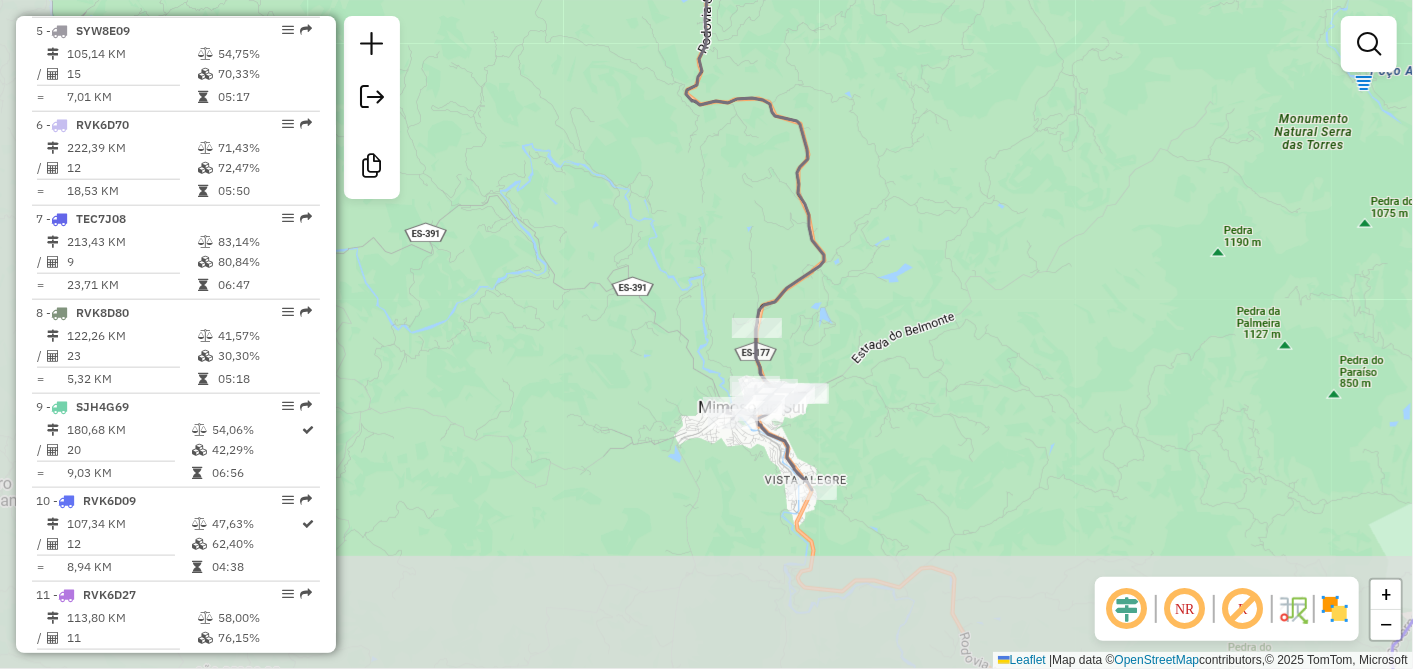 drag, startPoint x: 840, startPoint y: 322, endPoint x: 802, endPoint y: 494, distance: 176.14766 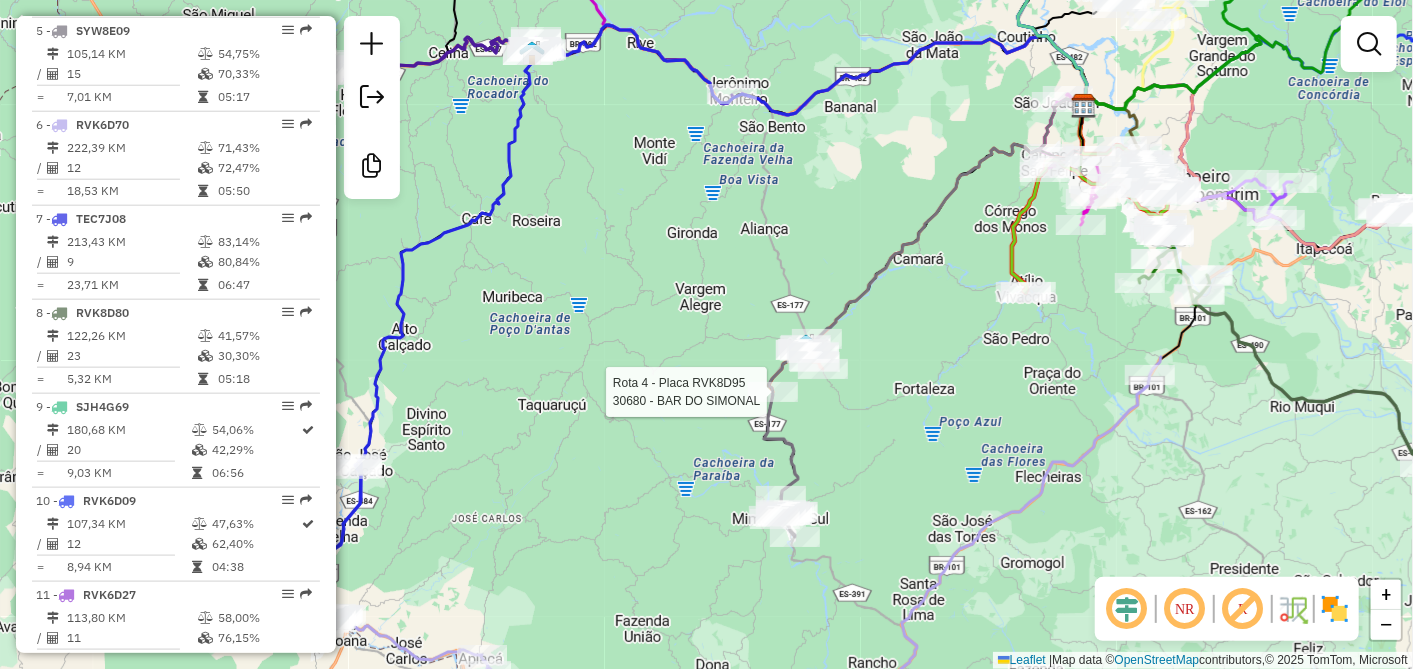 select on "**********" 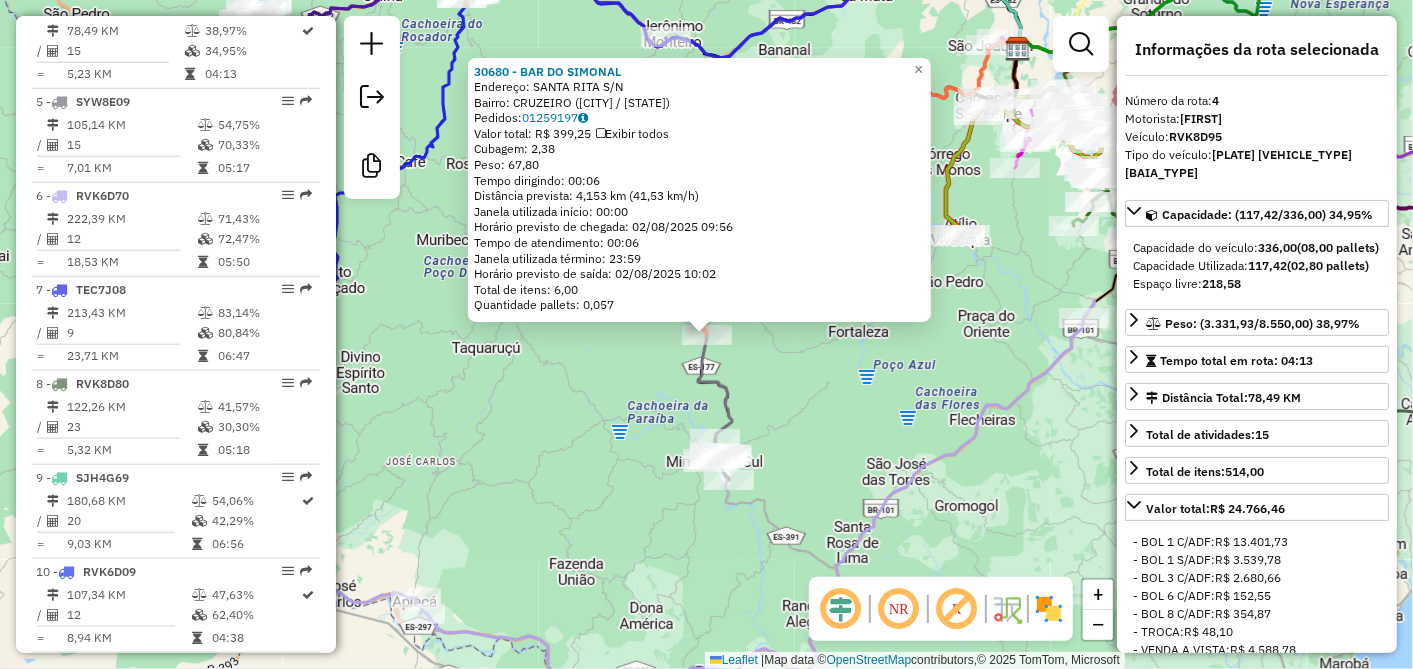scroll, scrollTop: 1068, scrollLeft: 0, axis: vertical 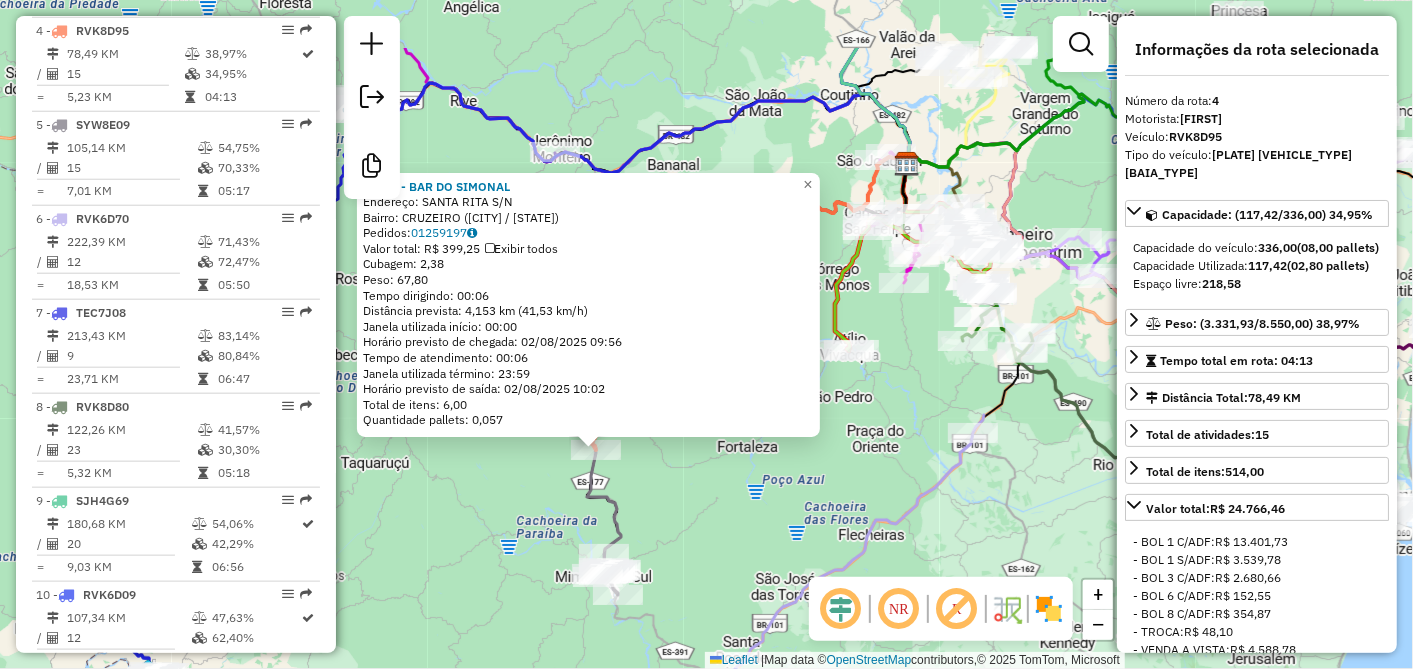 drag, startPoint x: 824, startPoint y: 409, endPoint x: 700, endPoint y: 539, distance: 179.65523 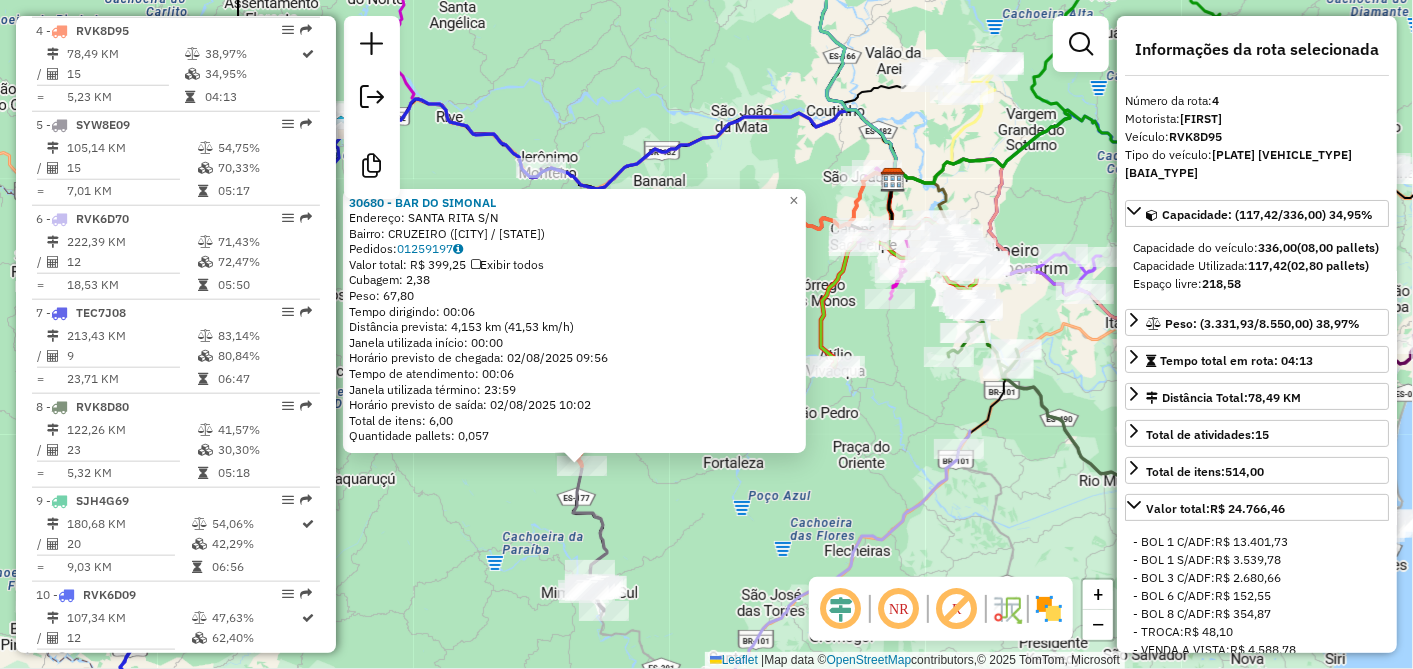 click on "[NUMBER] - [BUSINESS_NAME] Endereço: SANTA RITA S/N Bairro: CRUZEIRO ([CITY] / [STATE]) Pedidos: [ORDER_ID] Valor total: [CURRENCY] [AMOUNT] Exibir todos Cubagem: [CUBAGE] Peso: [WEIGHT] Tempo dirigindo: [TIME] Distância prevista: [DISTANCE] km ([SPEED] km/h) Janela utilizada início: [TIME] Horário previsto de chegada: [DATE] [TIME] Tempo de atendimento: [TIME] Janela utilizada término: [TIME] Horário previsto de saída: [DATE] [TIME] Total de itens: [ITEM_COUNT] Quantidade pallets: [PALLET_COUNT] × Janela de atendimento Grade de atendimento Capacidade Transportadoras Veículos Cliente Pedidos Rotas Selecione os dias de semana para filtrar as janelas de atendimento Seg Ter Qua Qui Sex Sáb Dom Informe o período da janela de atendimento: De: Até: Filtrar exatamente a janela do cliente Considerar janela de atendimento padrão Selecione os dias de semana para filtrar as grades de atendimento Seg Ter Qua Qui Sex Sáb Dom Considerar clientes sem dia de atendimento cadastrado Peso mínimo:" 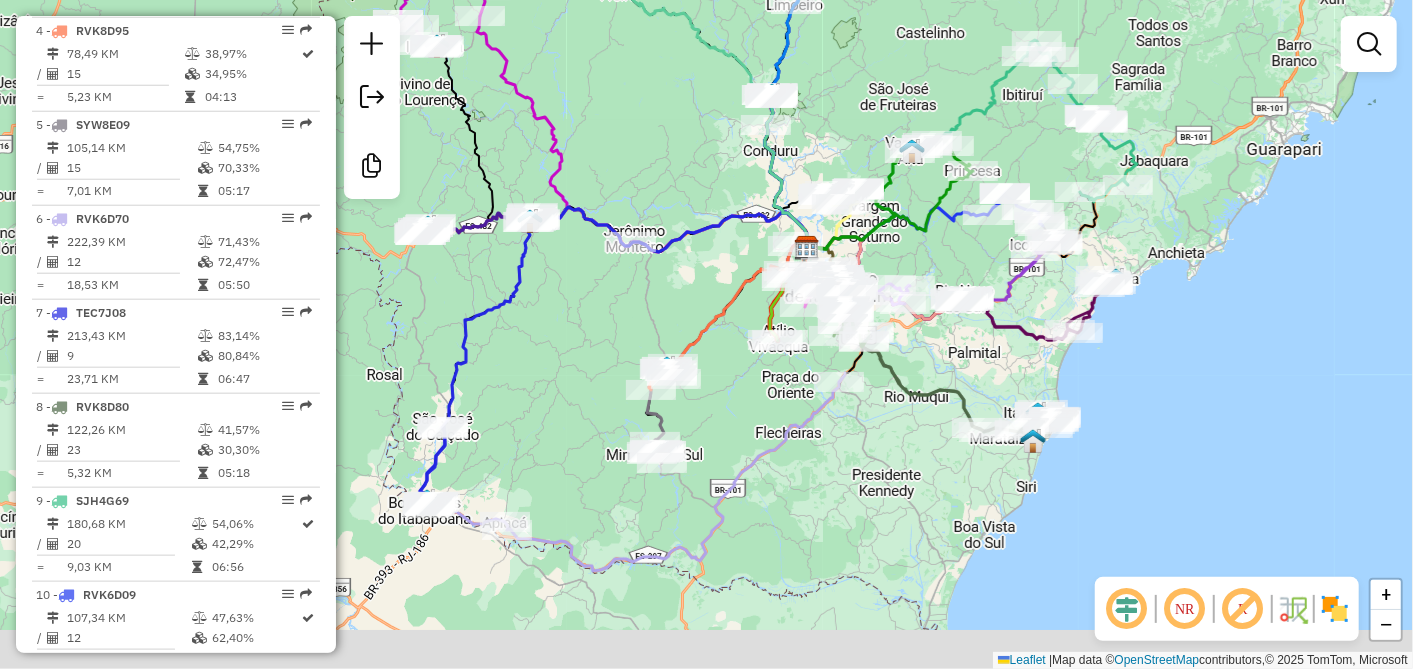 drag, startPoint x: 720, startPoint y: 580, endPoint x: 726, endPoint y: 407, distance: 173.10402 